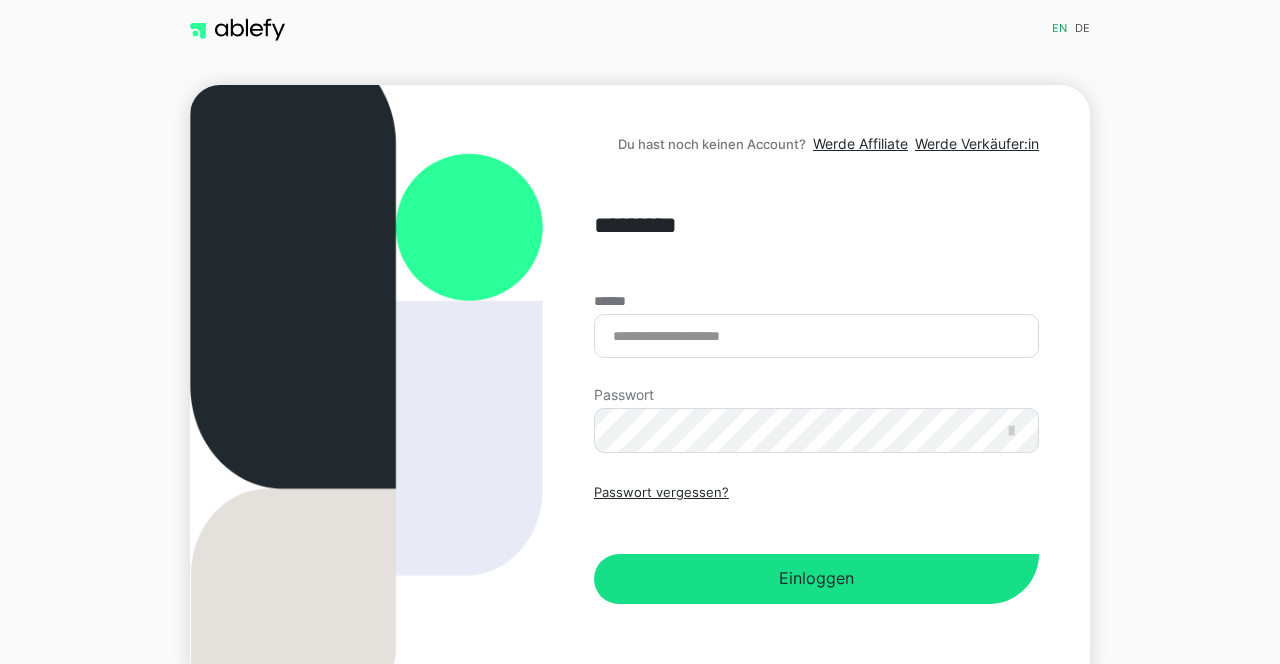 scroll, scrollTop: 0, scrollLeft: 0, axis: both 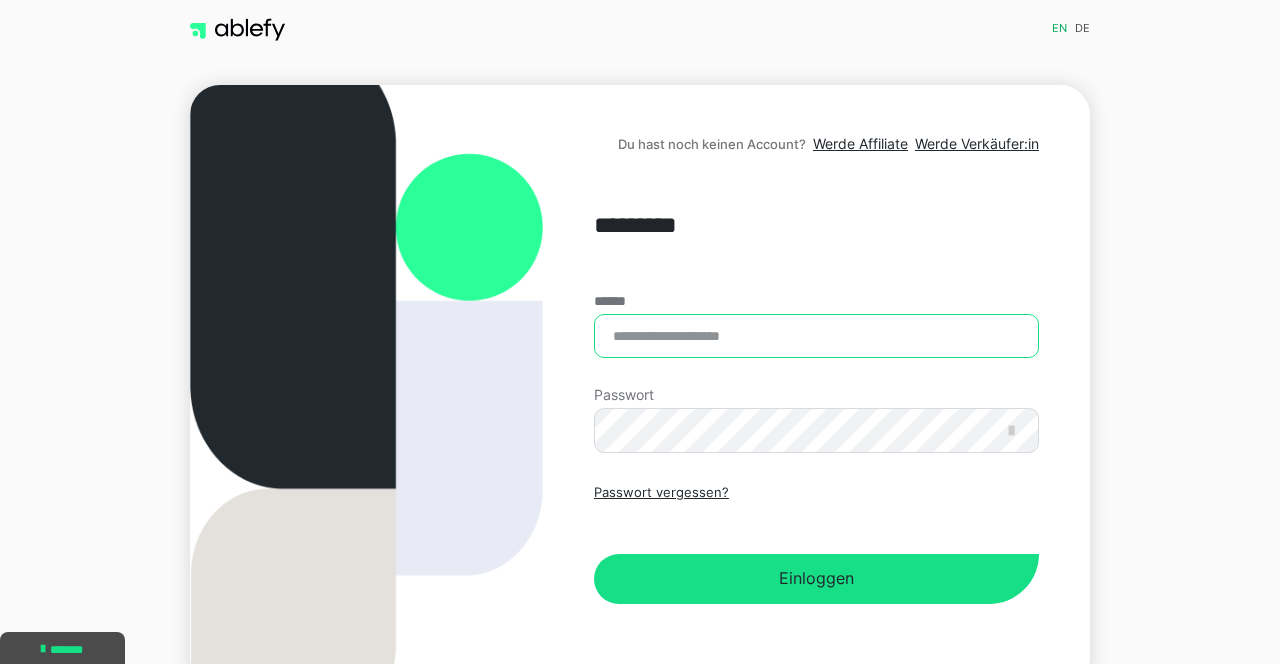 click on "******" at bounding box center (816, 336) 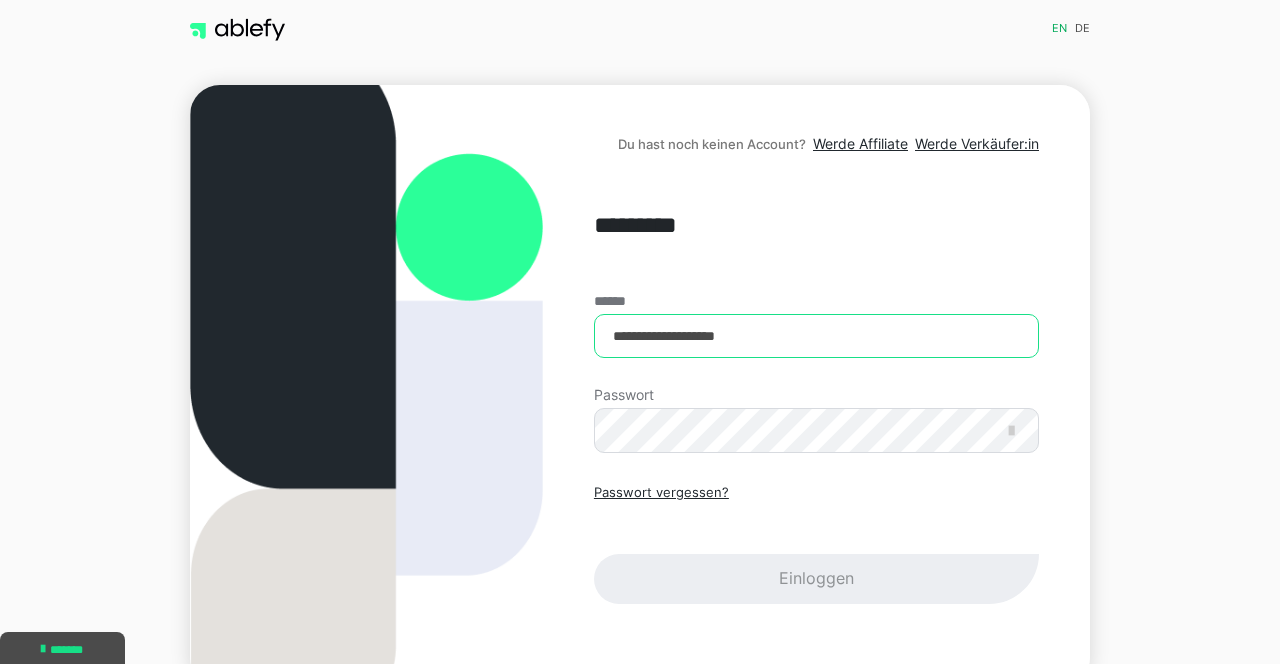 type on "**********" 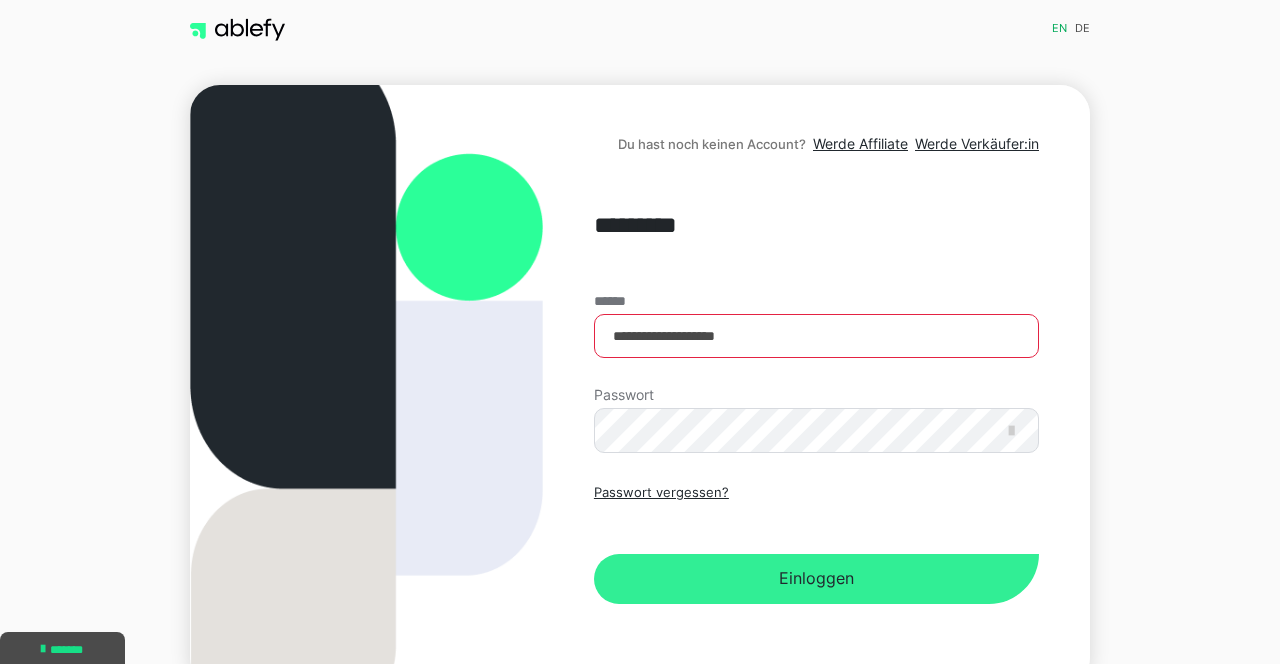 click on "Einloggen" at bounding box center [816, 579] 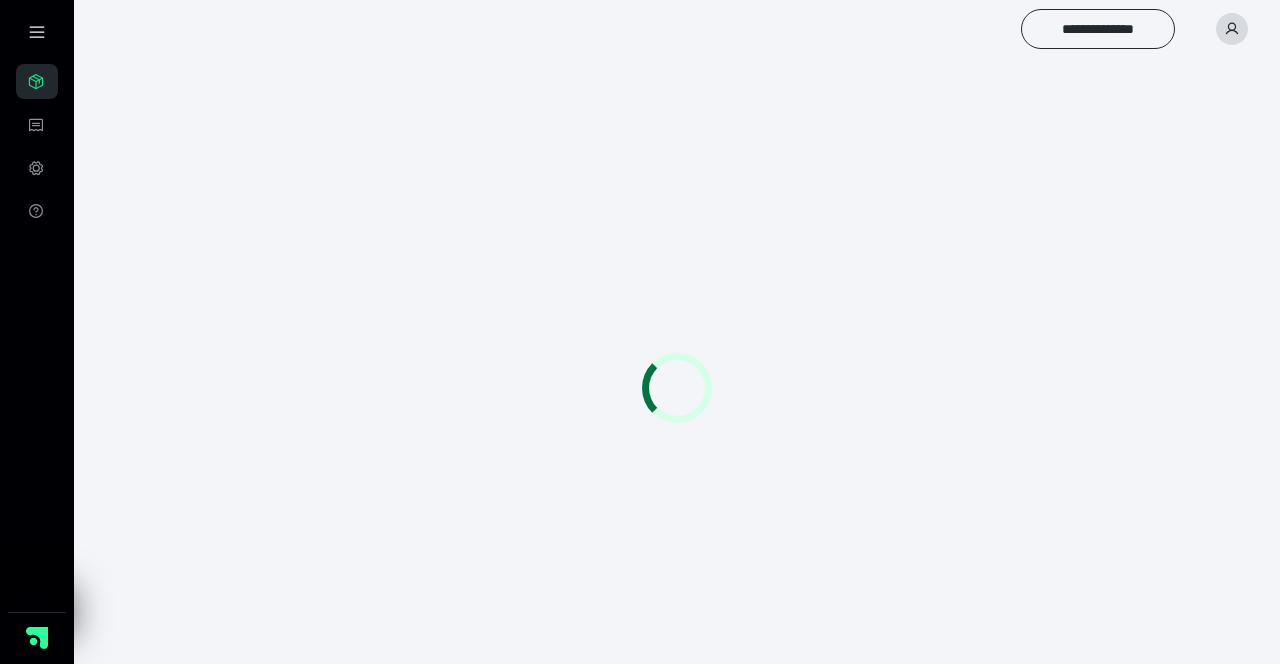 scroll, scrollTop: 0, scrollLeft: 0, axis: both 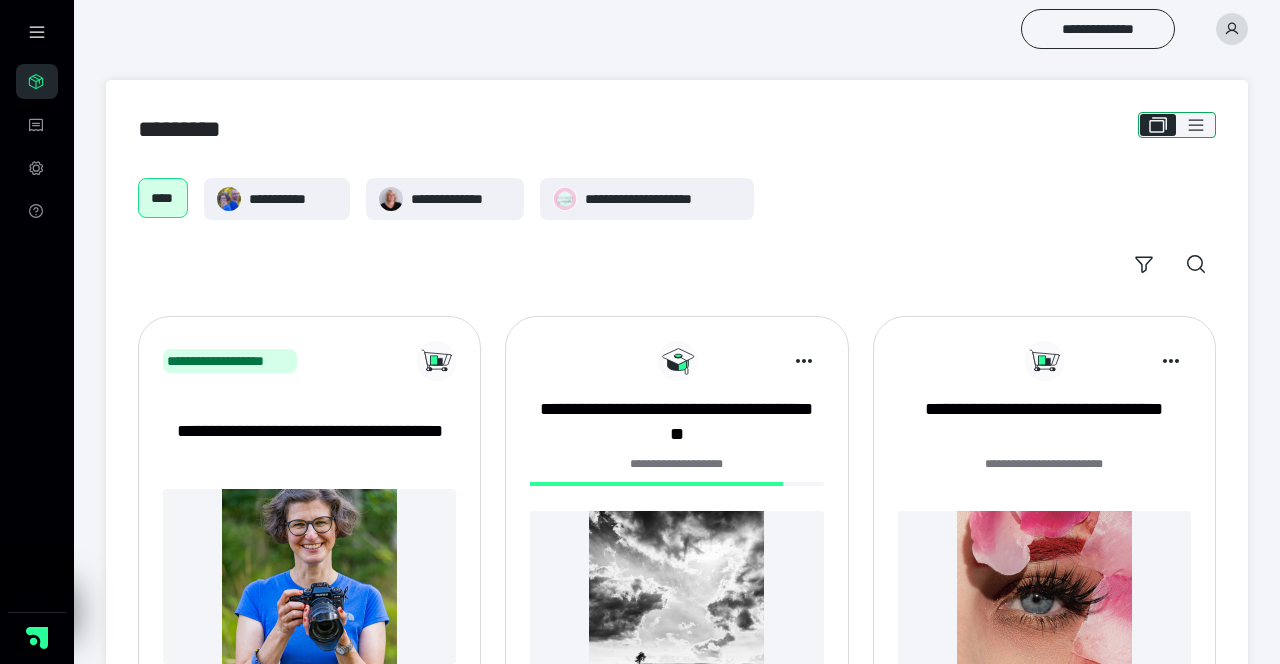 click 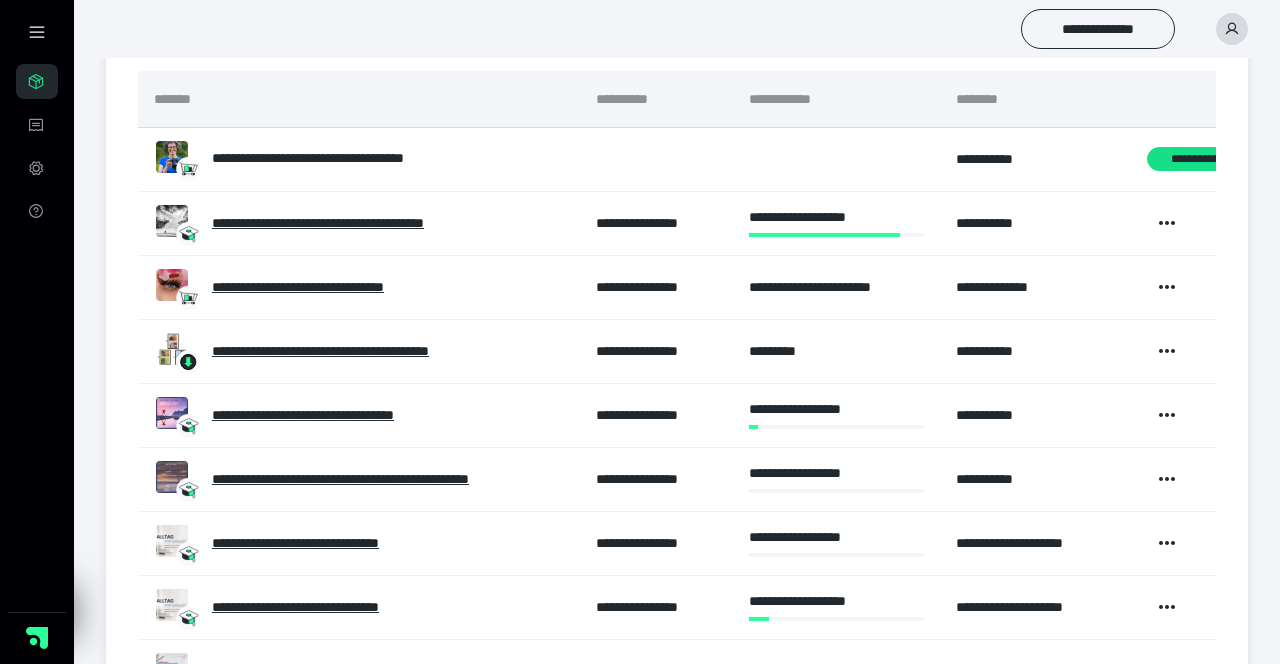 scroll, scrollTop: 250, scrollLeft: 0, axis: vertical 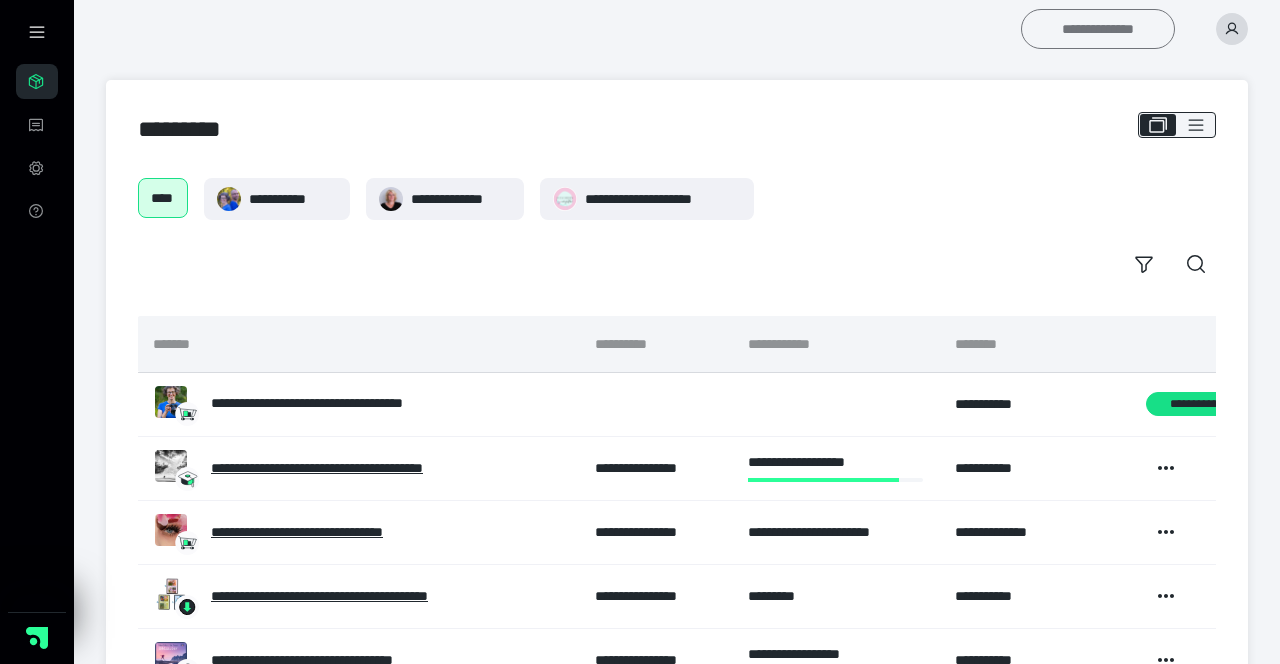 click on "**********" at bounding box center [1098, 29] 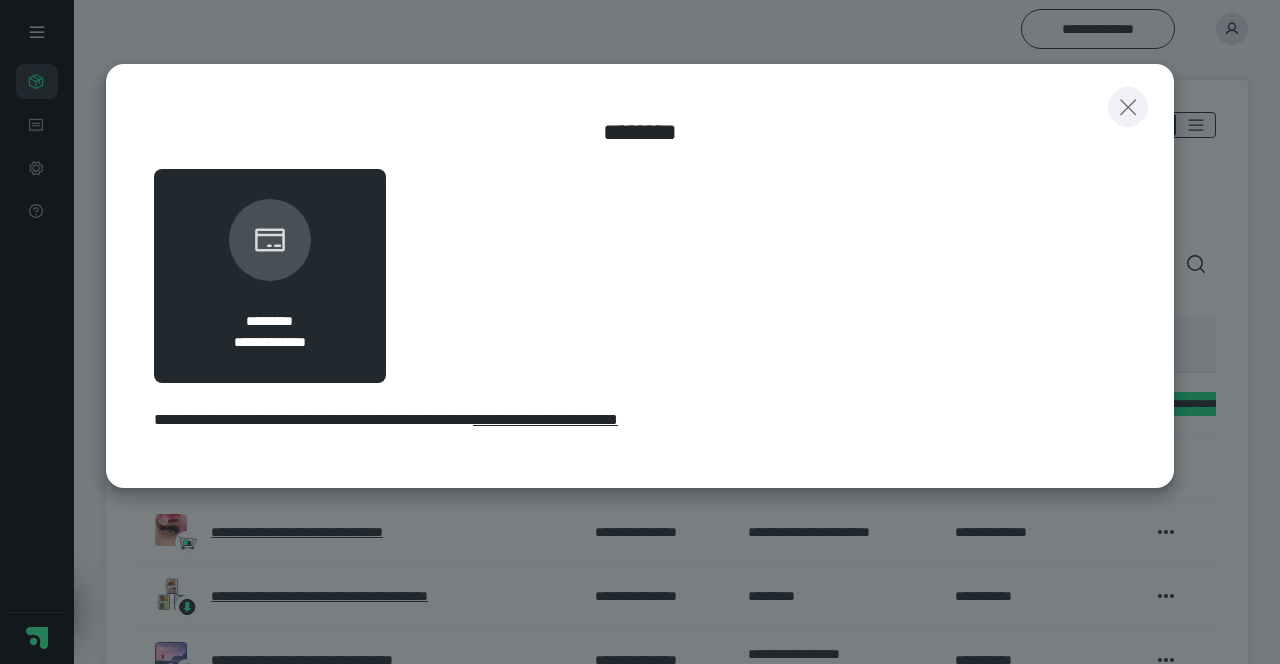 click 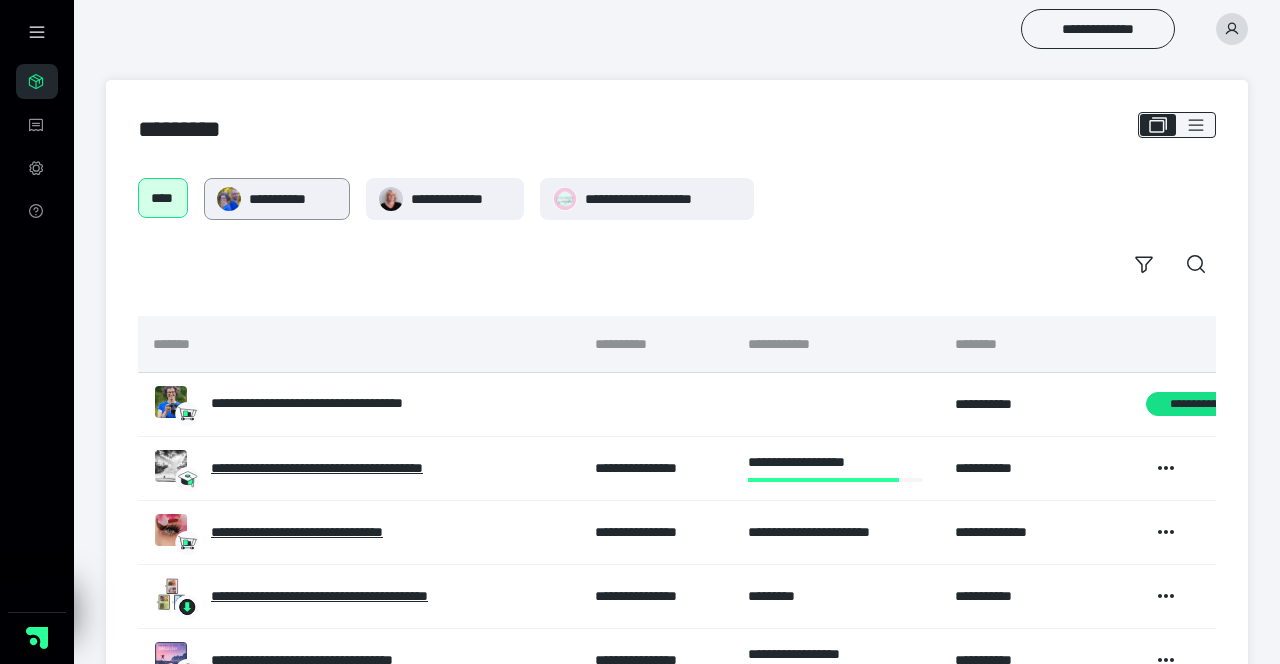 click on "**********" at bounding box center (293, 199) 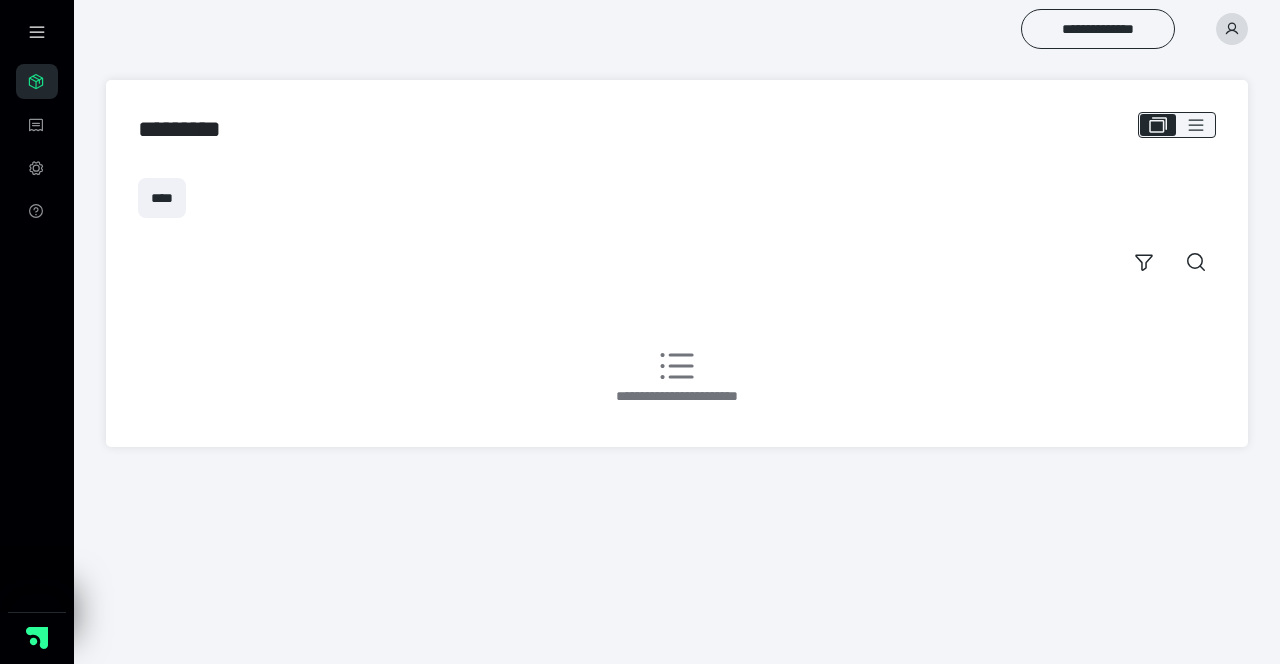 scroll, scrollTop: 0, scrollLeft: 0, axis: both 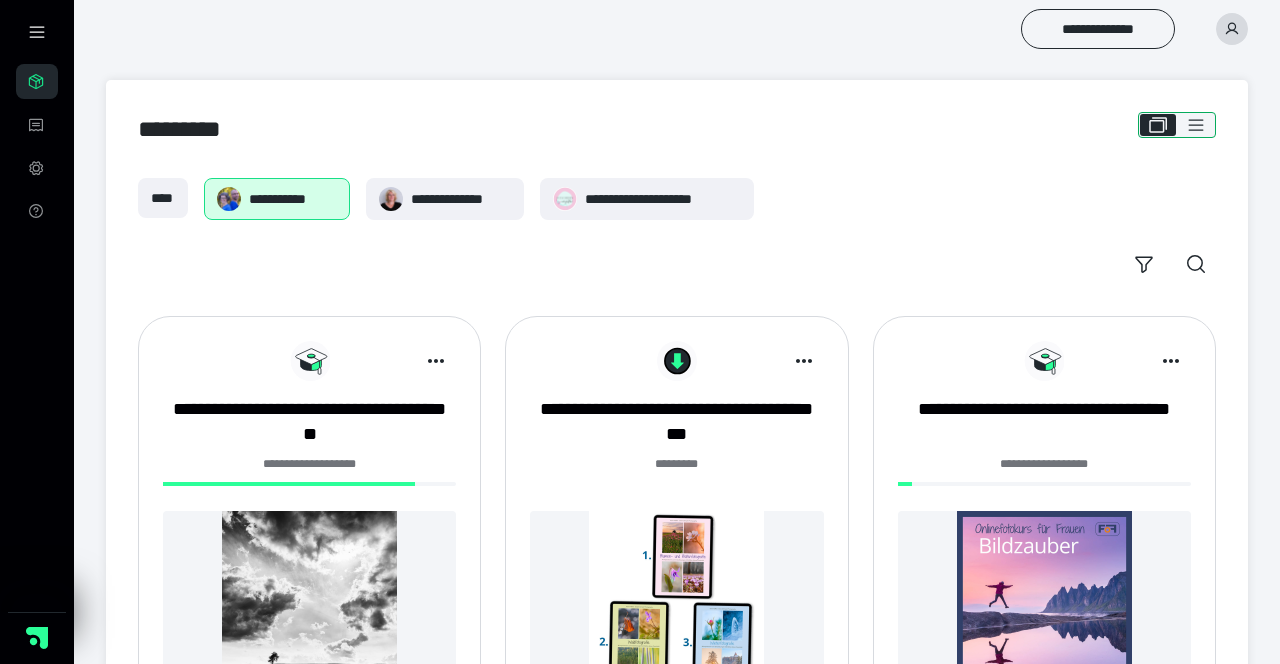 click 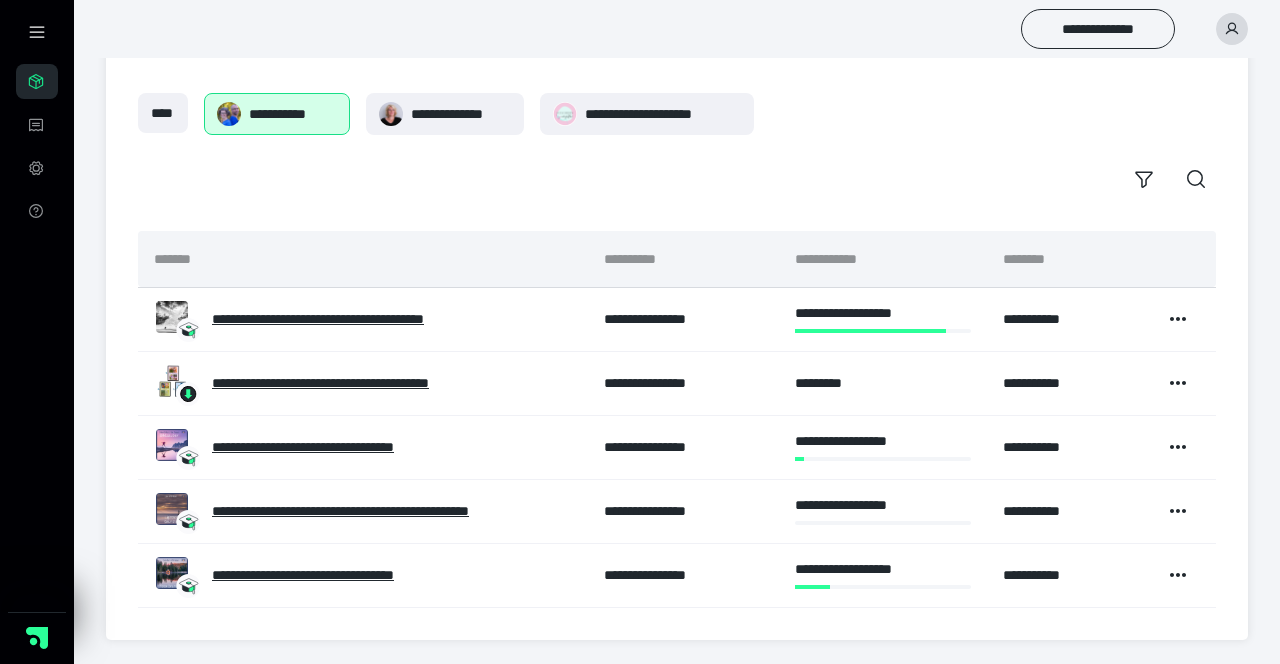 scroll, scrollTop: 85, scrollLeft: 0, axis: vertical 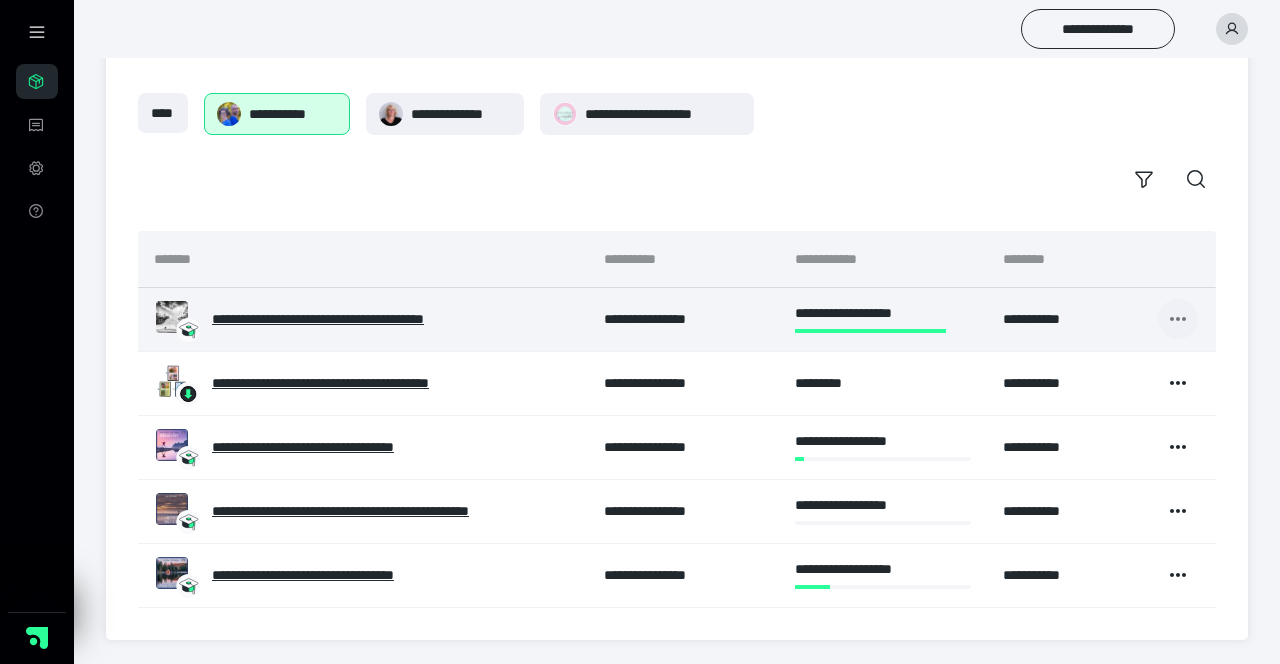 click 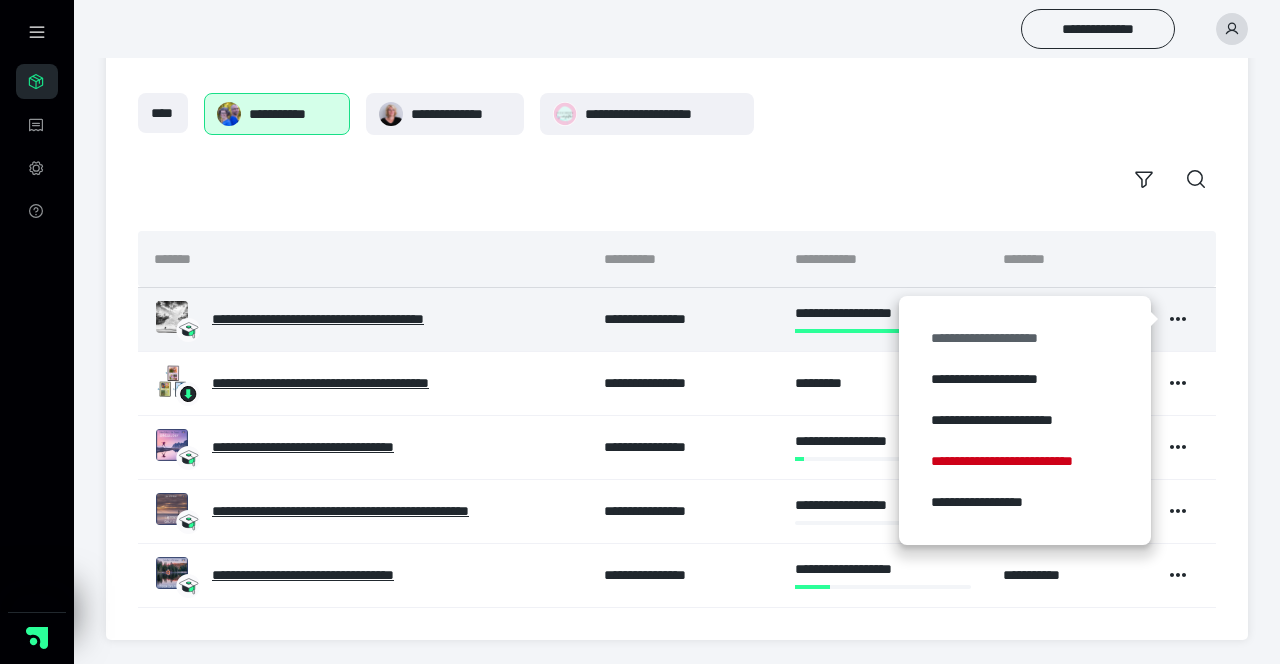 click on "**********" at bounding box center [1025, 338] 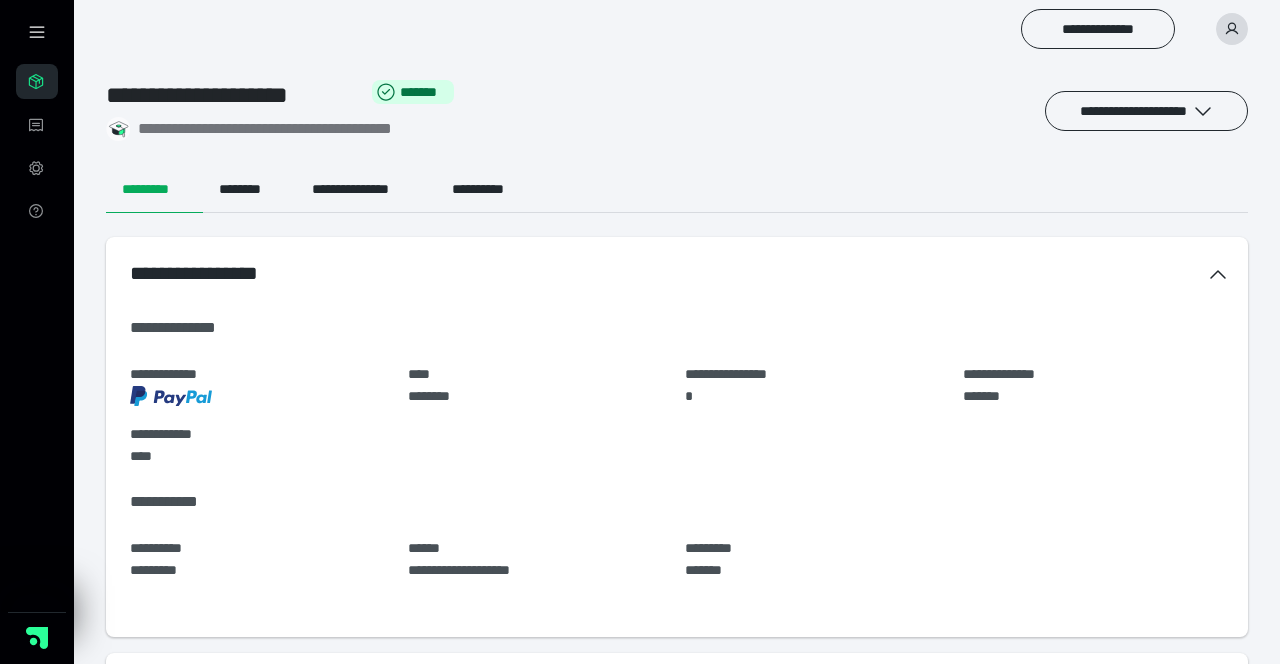 scroll, scrollTop: 0, scrollLeft: 0, axis: both 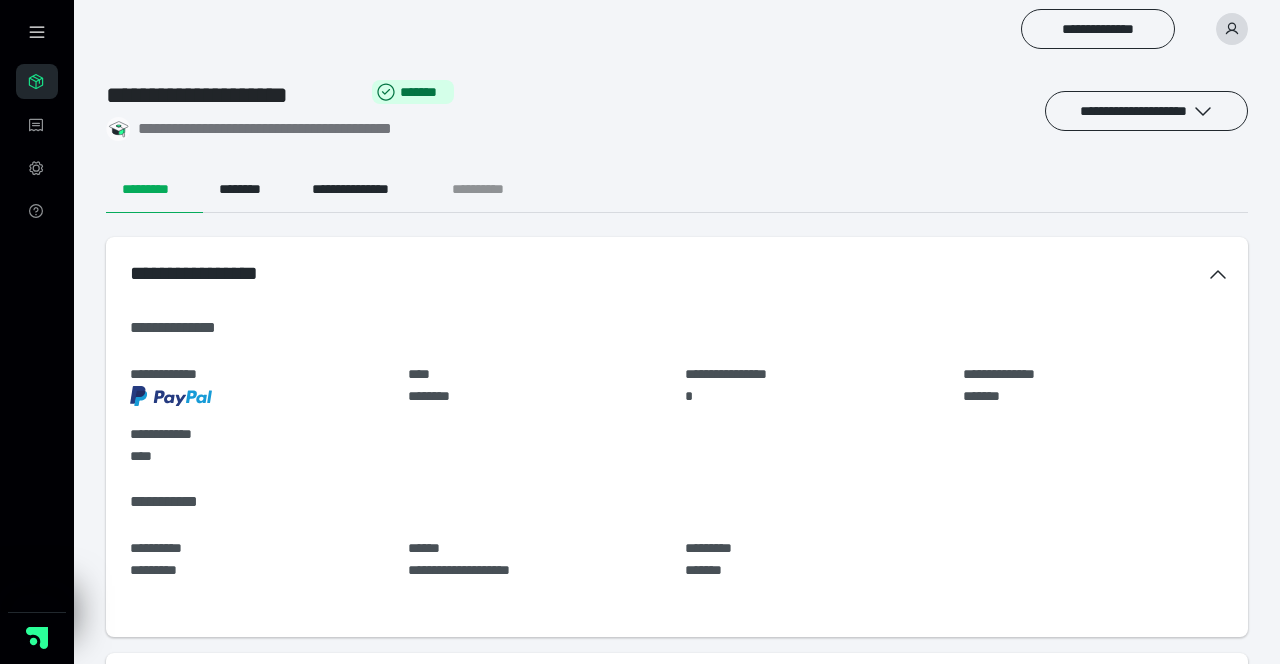 click on "**********" at bounding box center (494, 189) 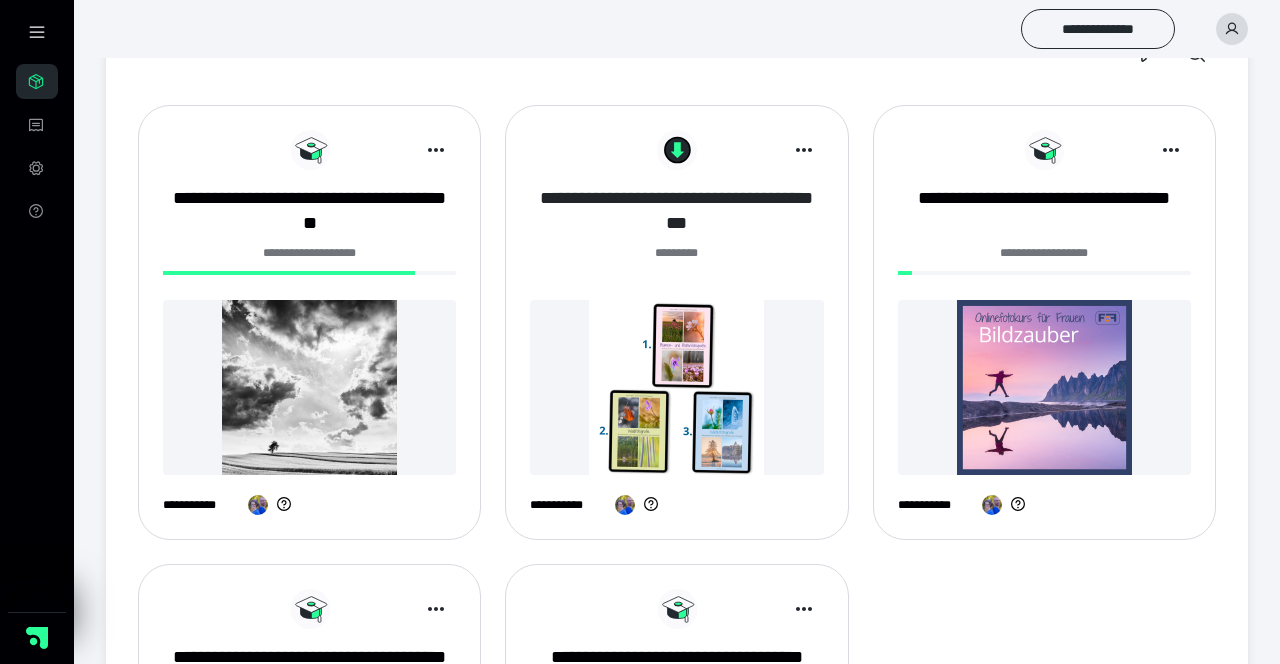 scroll, scrollTop: 209, scrollLeft: 0, axis: vertical 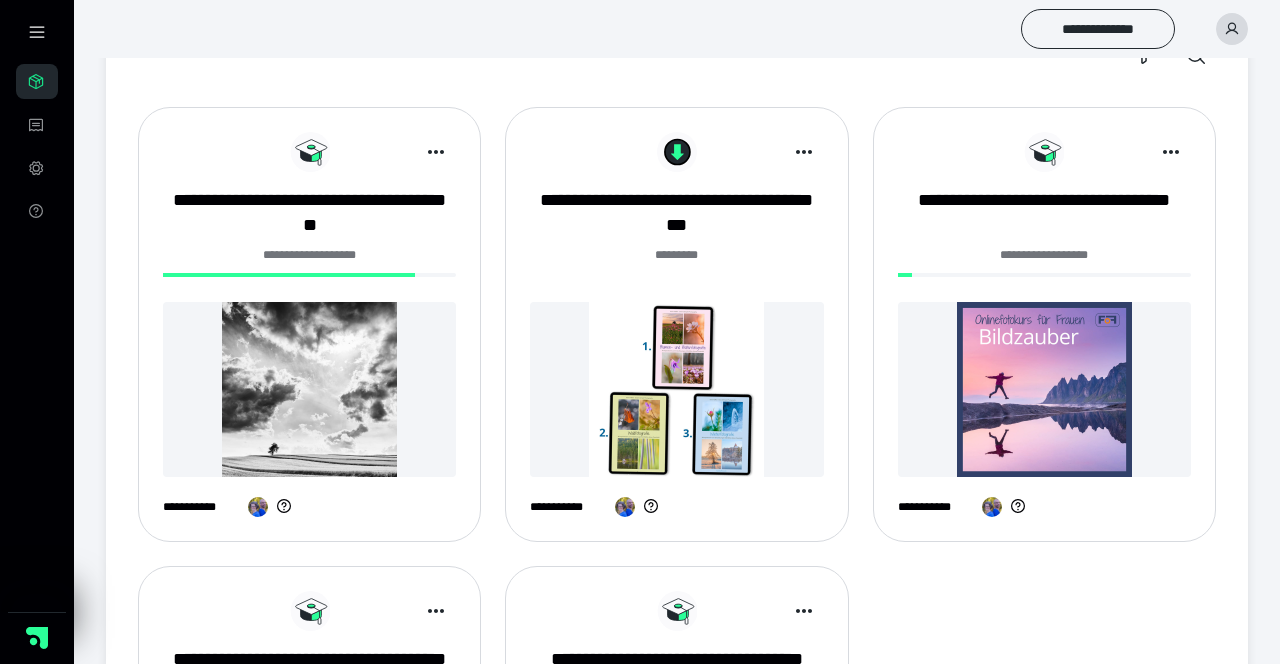 click 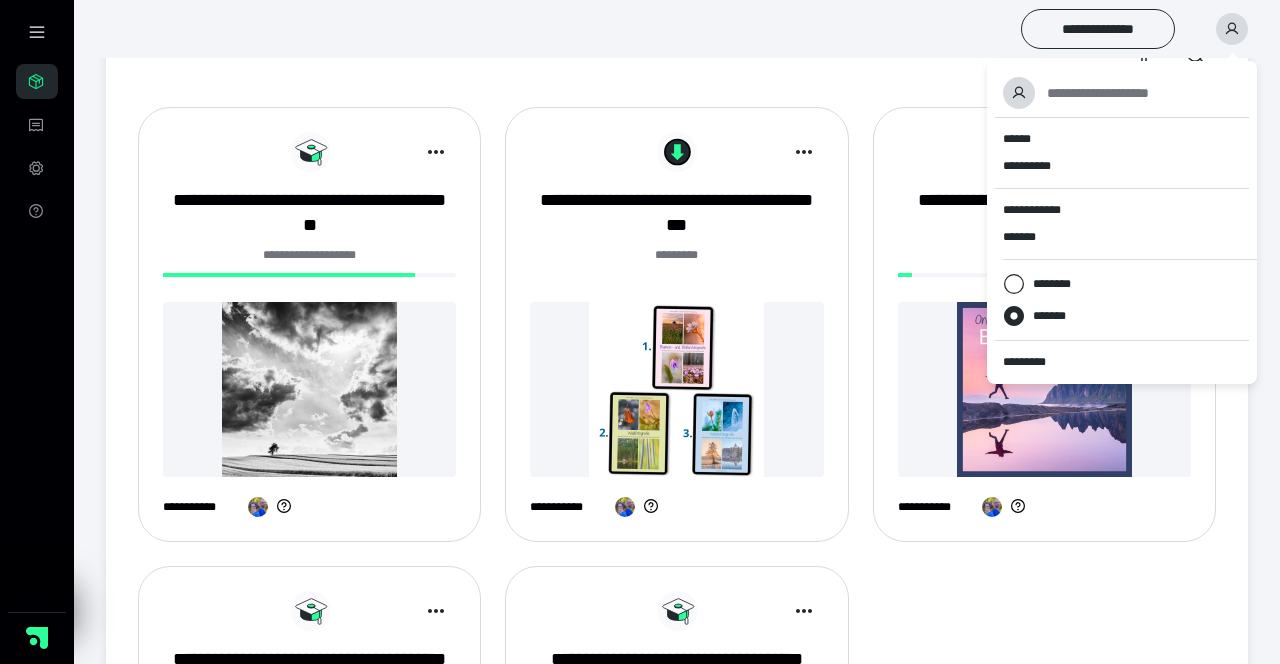 click 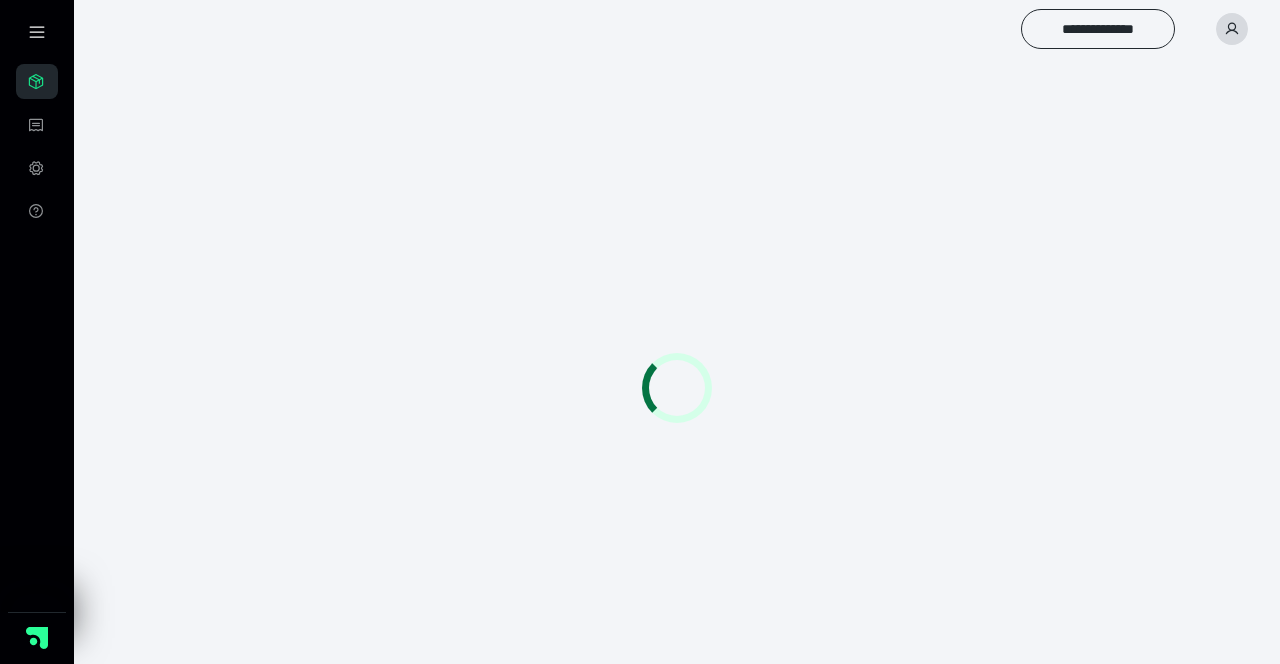 scroll, scrollTop: 0, scrollLeft: 0, axis: both 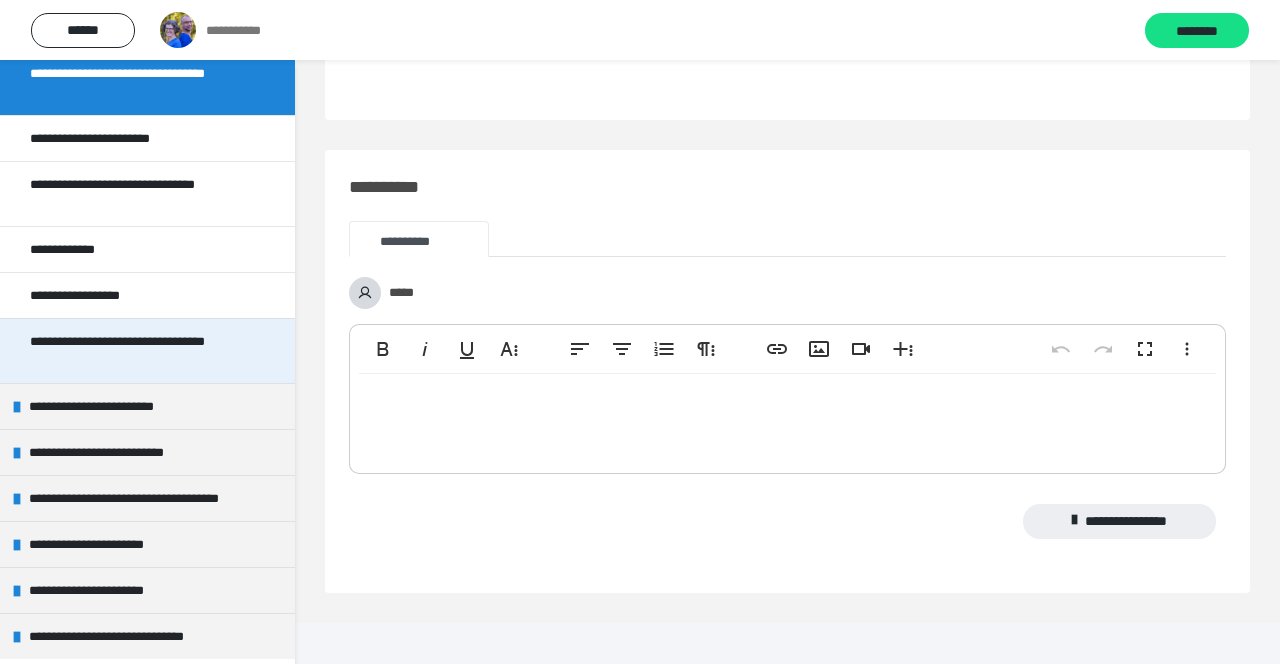 click on "**********" at bounding box center [139, 351] 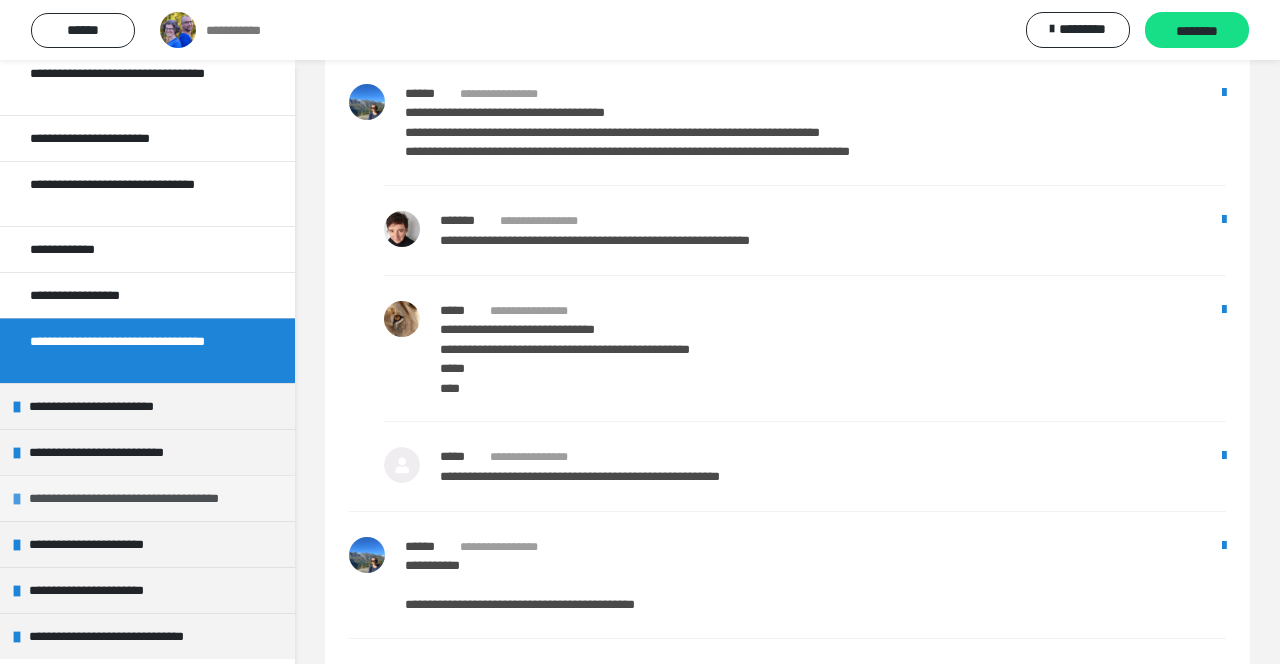 scroll, scrollTop: 916, scrollLeft: 0, axis: vertical 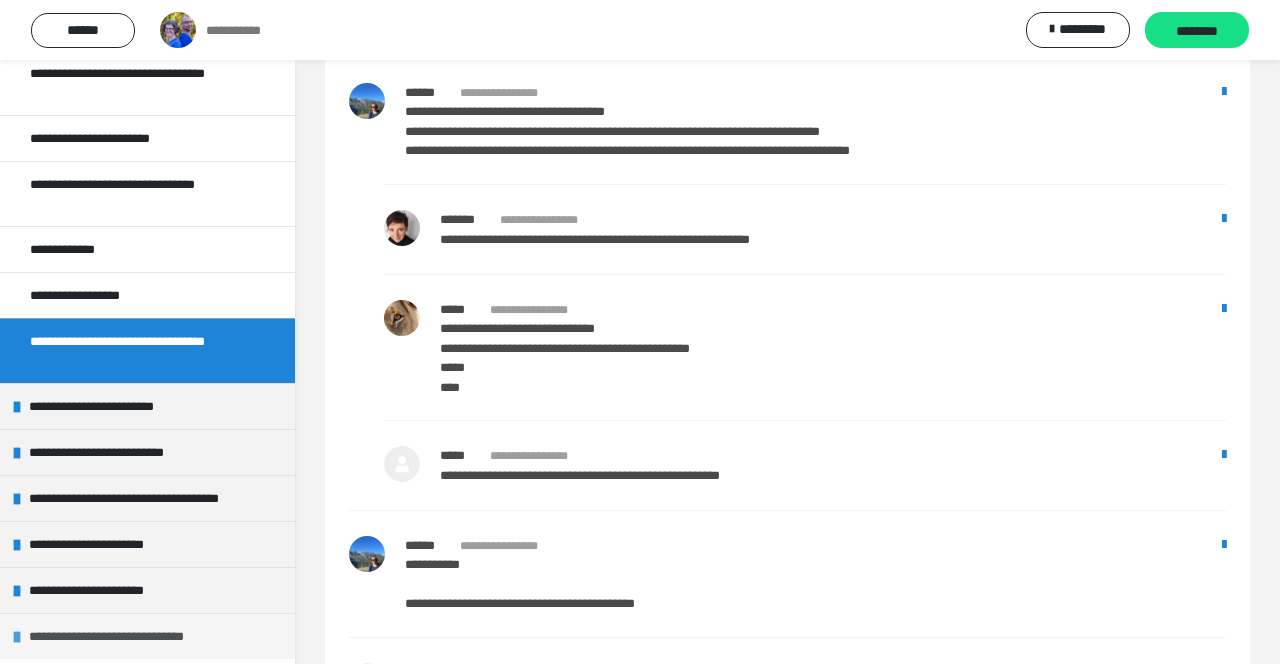 click on "**********" at bounding box center [127, 636] 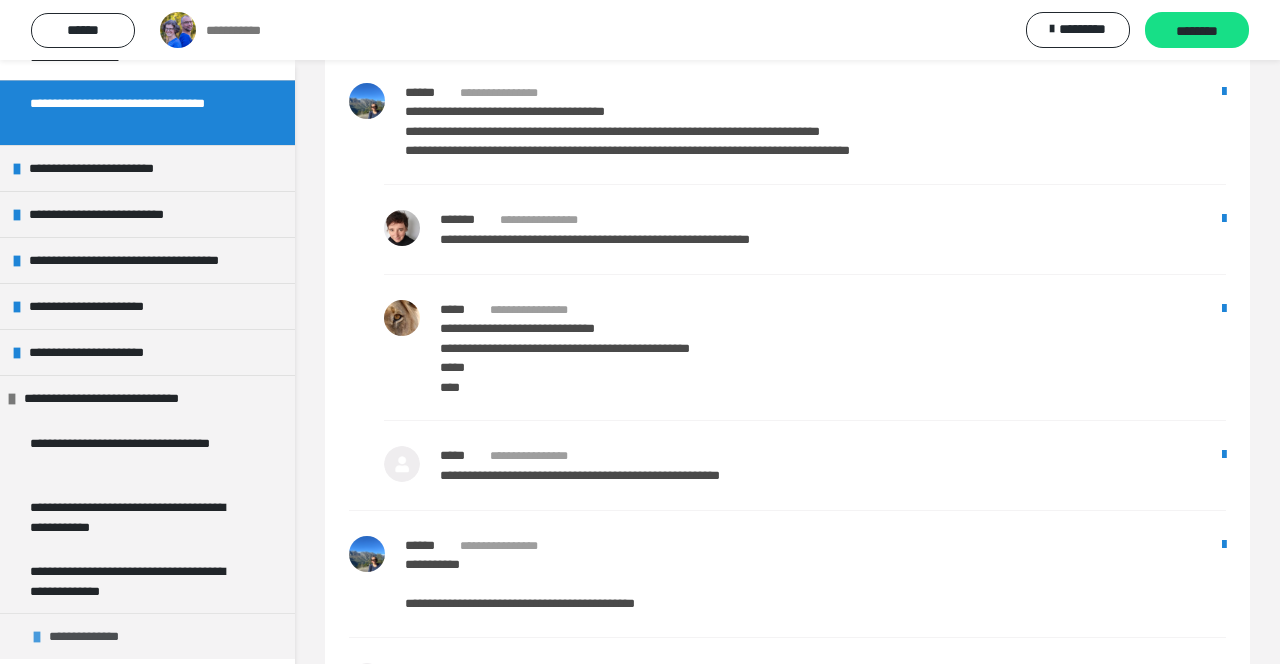click on "**********" at bounding box center [100, 636] 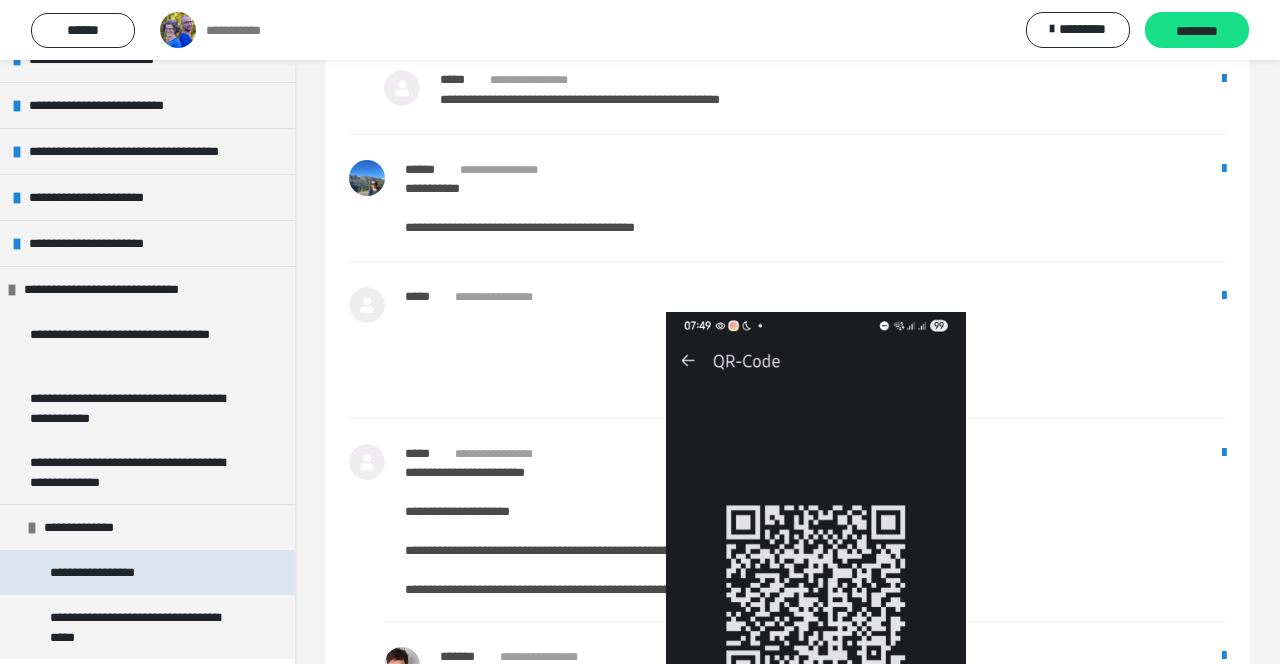 scroll, scrollTop: 1298, scrollLeft: 0, axis: vertical 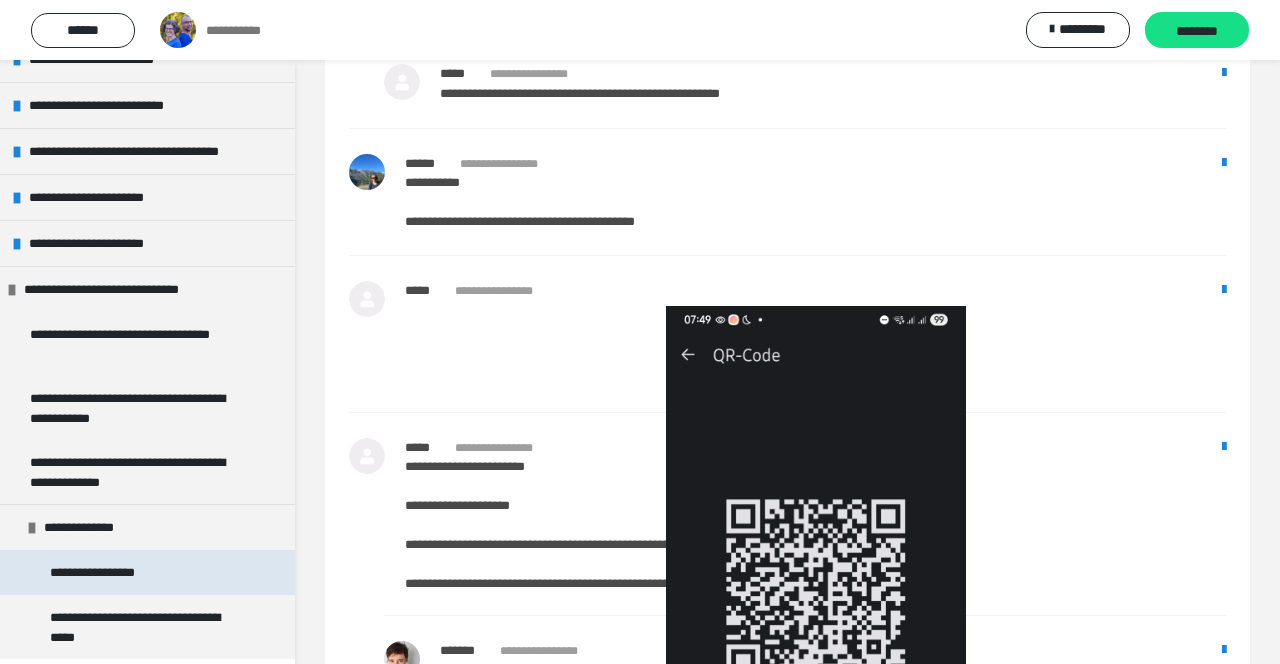 click on "**********" at bounding box center [115, 572] 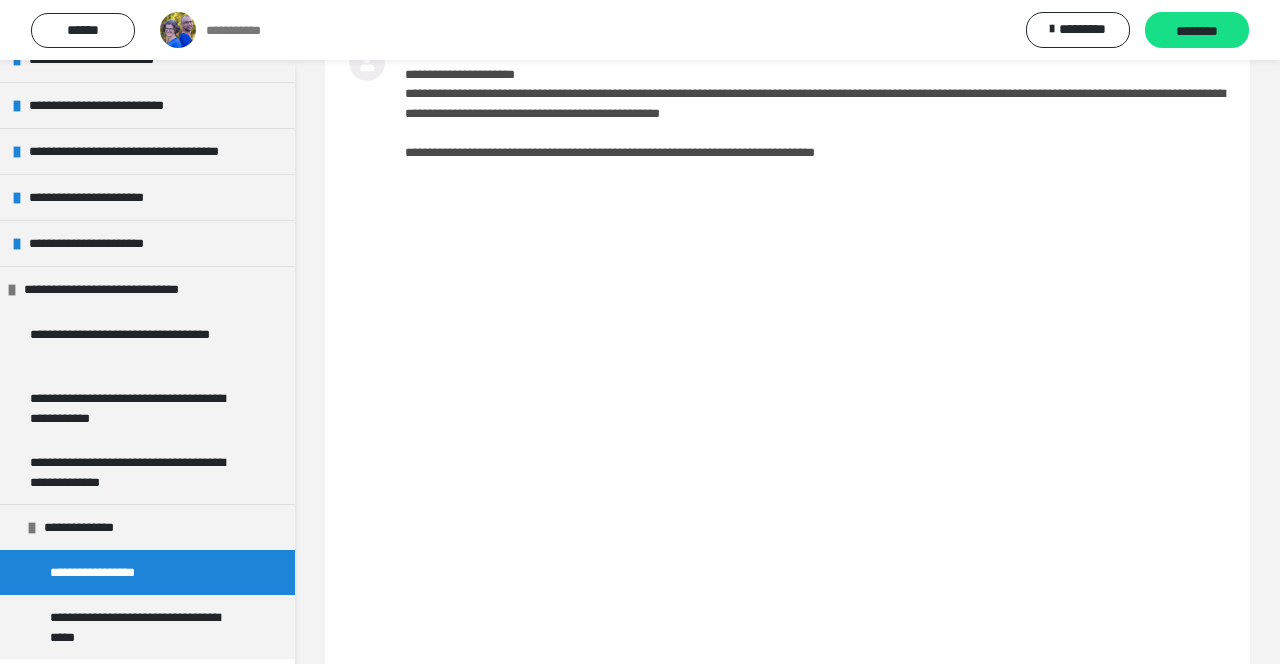 scroll, scrollTop: 5272, scrollLeft: 0, axis: vertical 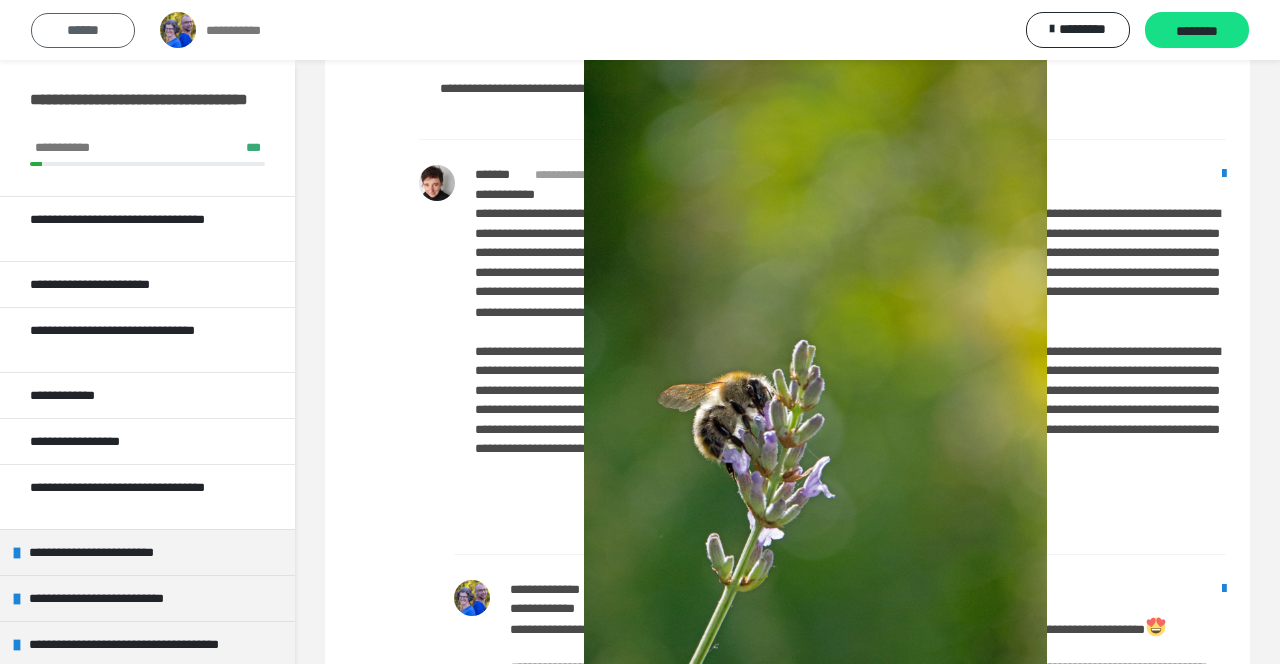 click on "******" at bounding box center [83, 30] 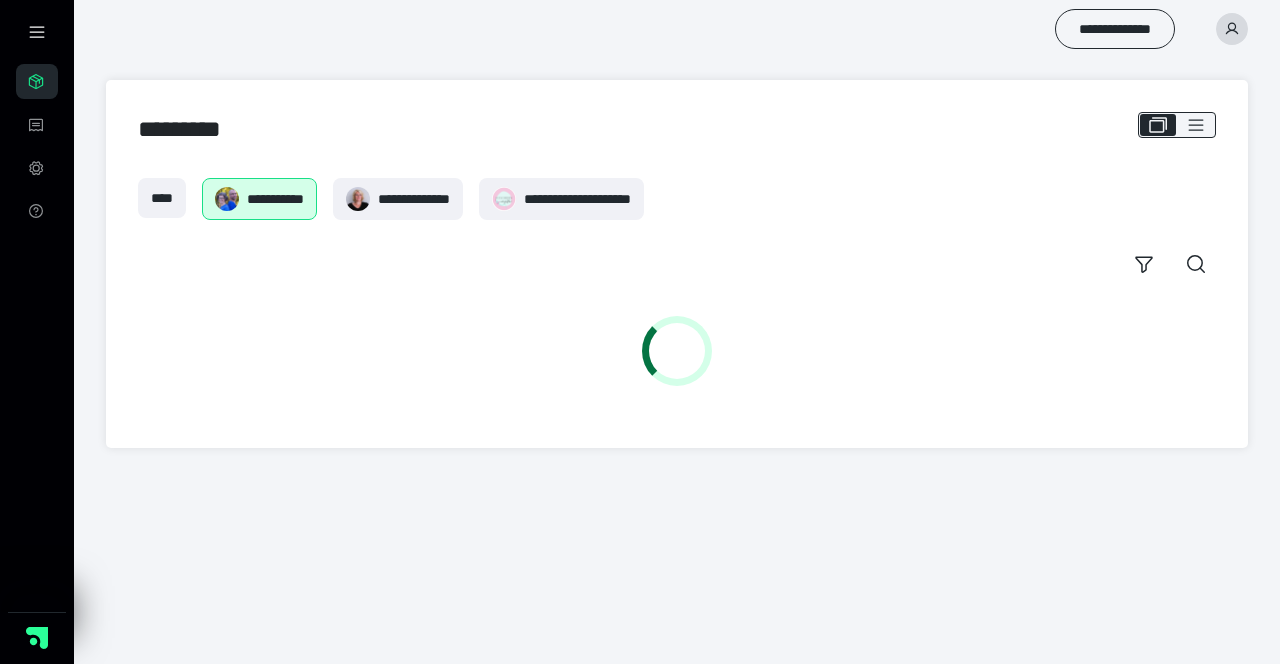 scroll, scrollTop: 0, scrollLeft: 0, axis: both 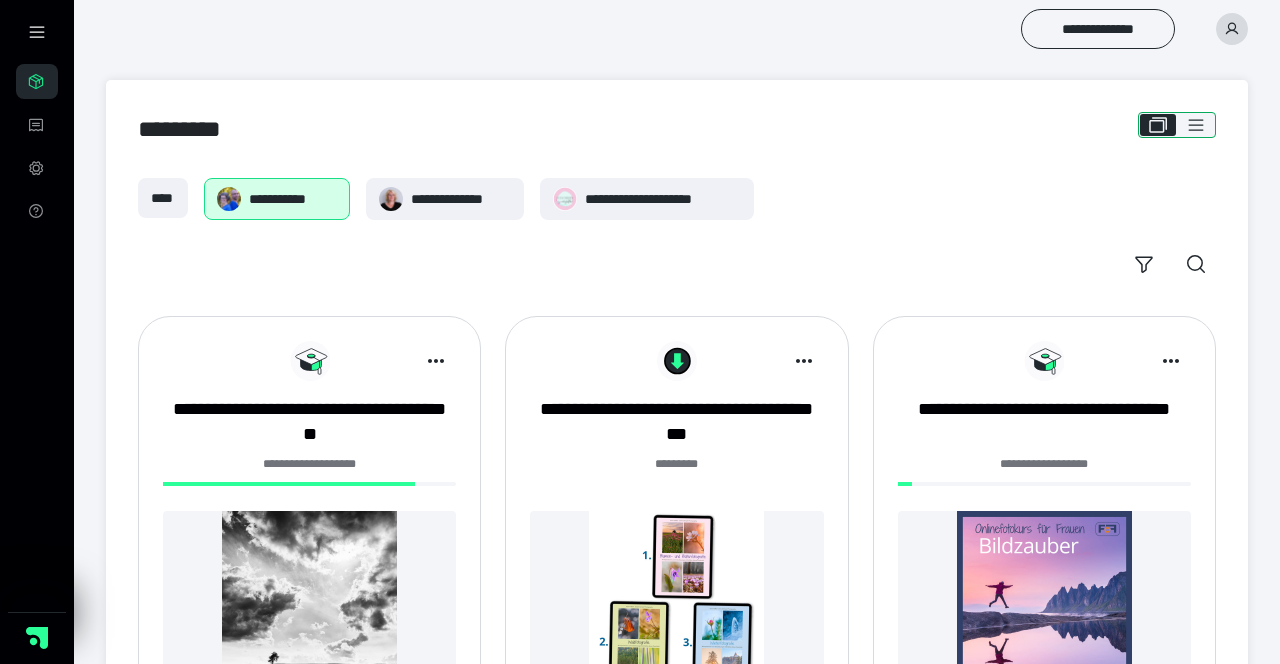 click 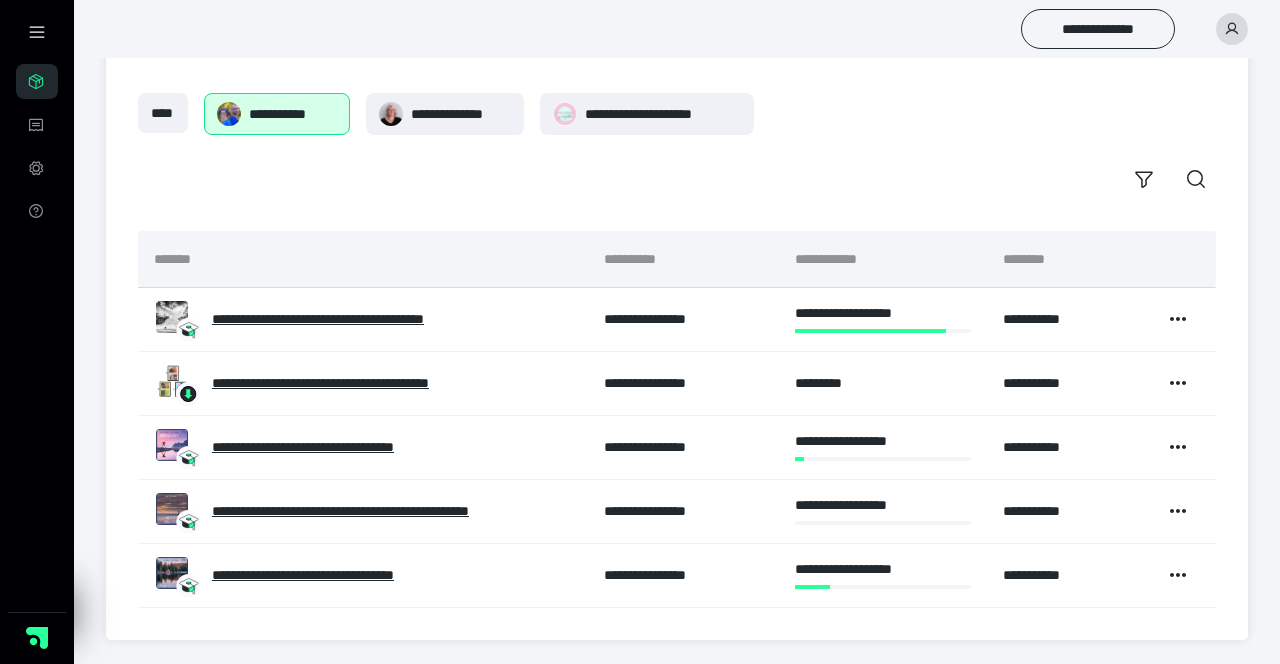 scroll, scrollTop: 85, scrollLeft: 0, axis: vertical 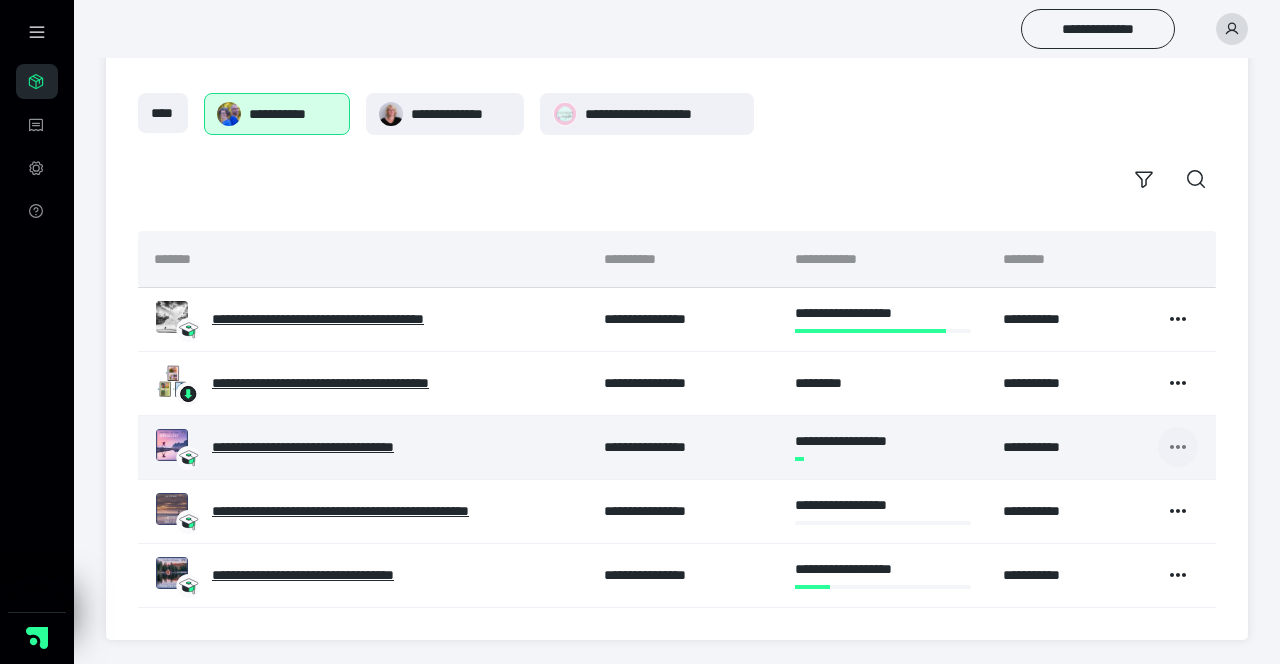 click 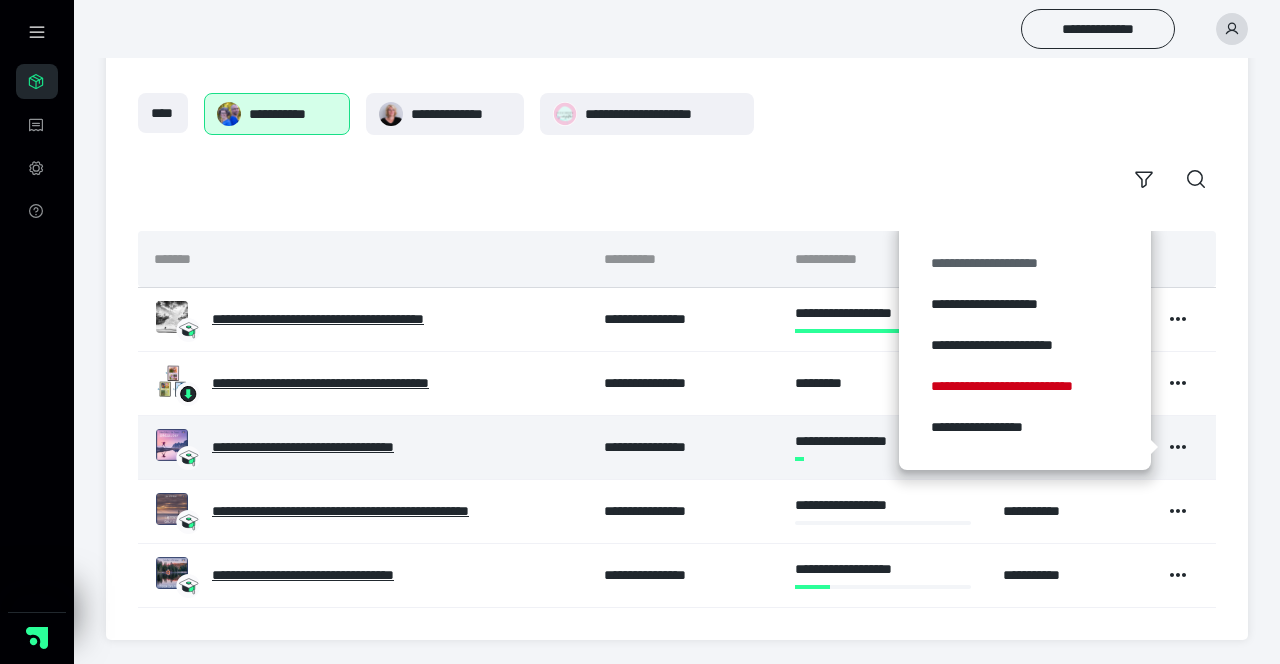 click on "**********" at bounding box center (1025, 263) 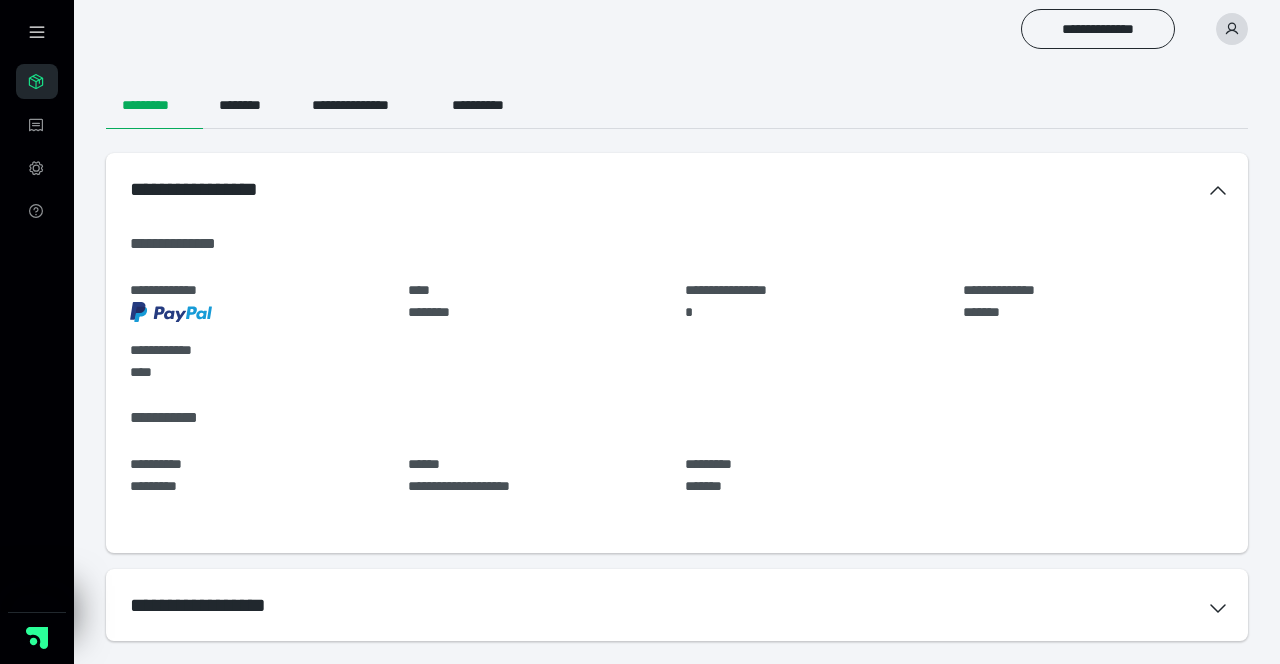 scroll, scrollTop: 83, scrollLeft: 0, axis: vertical 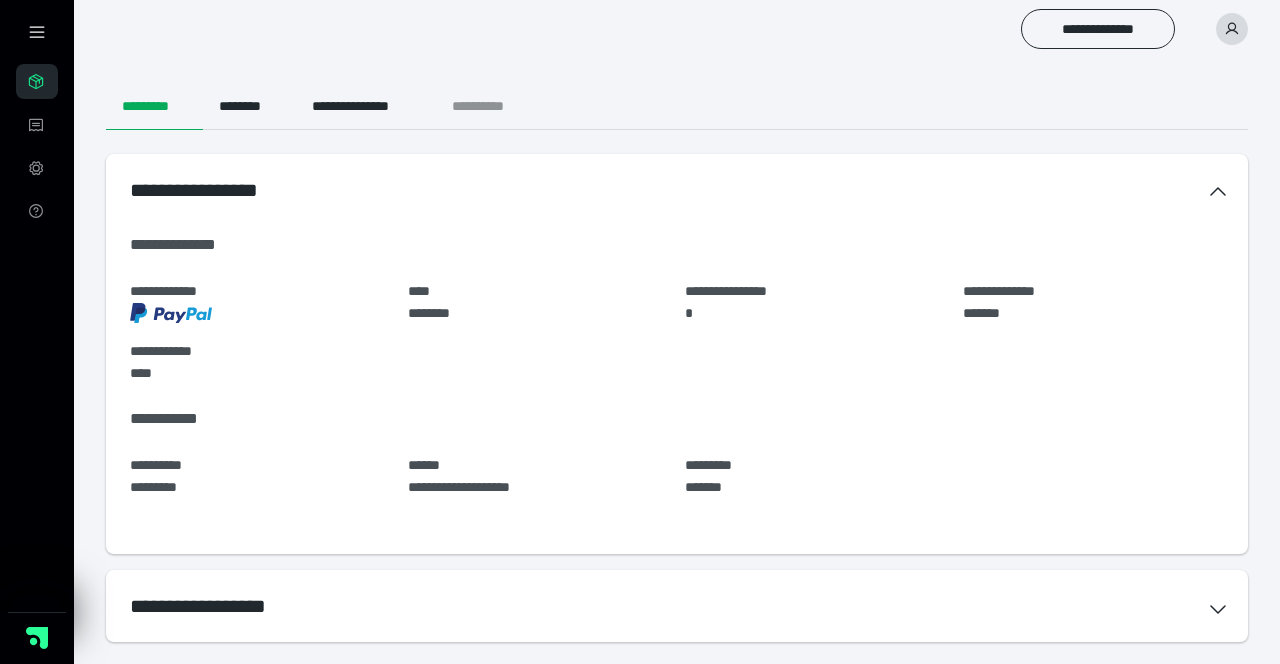 click on "**********" at bounding box center [494, 106] 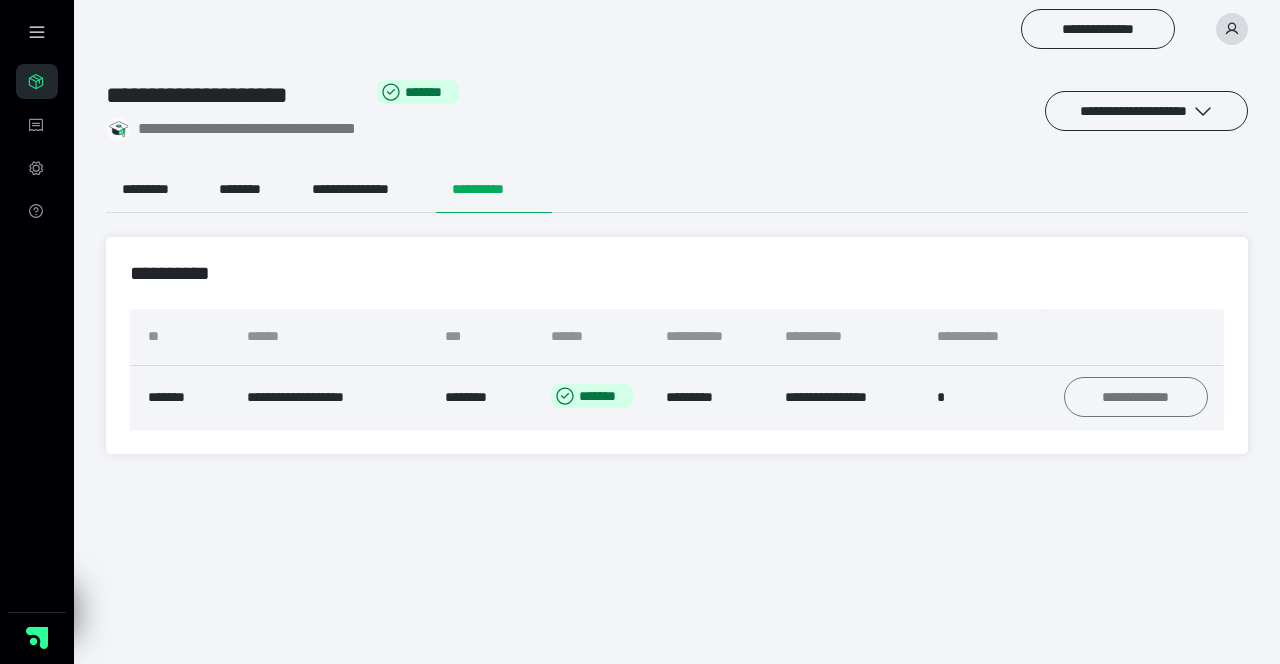 click on "**********" at bounding box center (1136, 397) 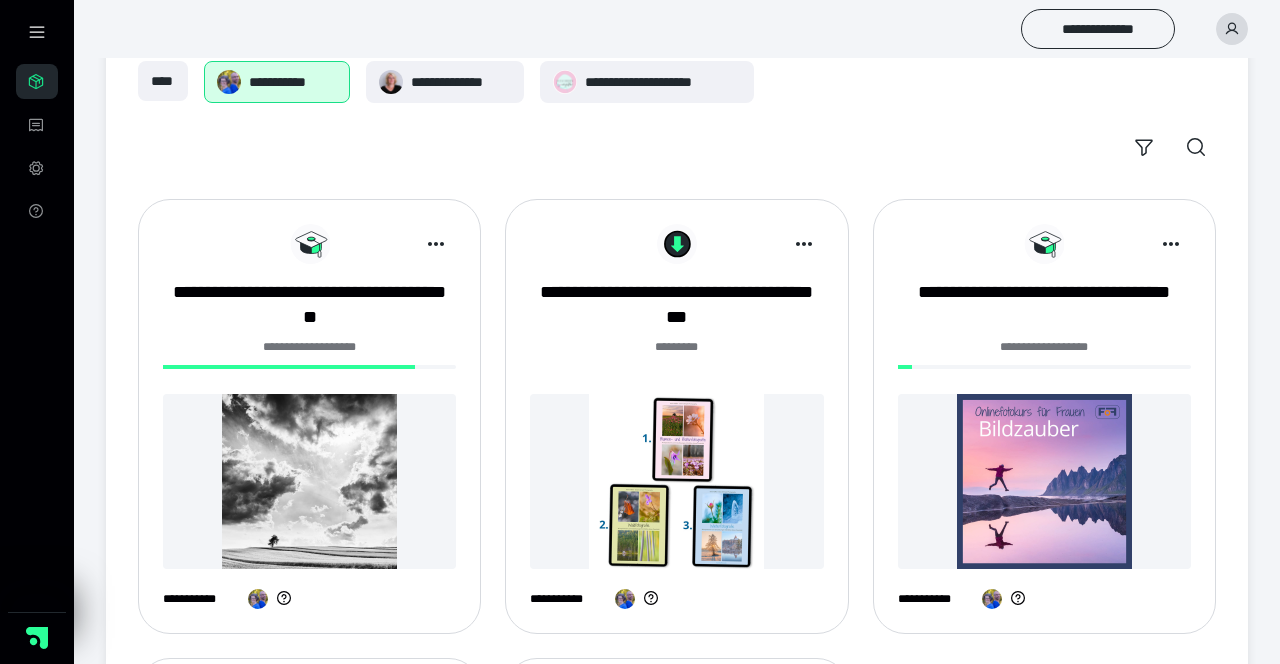 scroll, scrollTop: 126, scrollLeft: 0, axis: vertical 